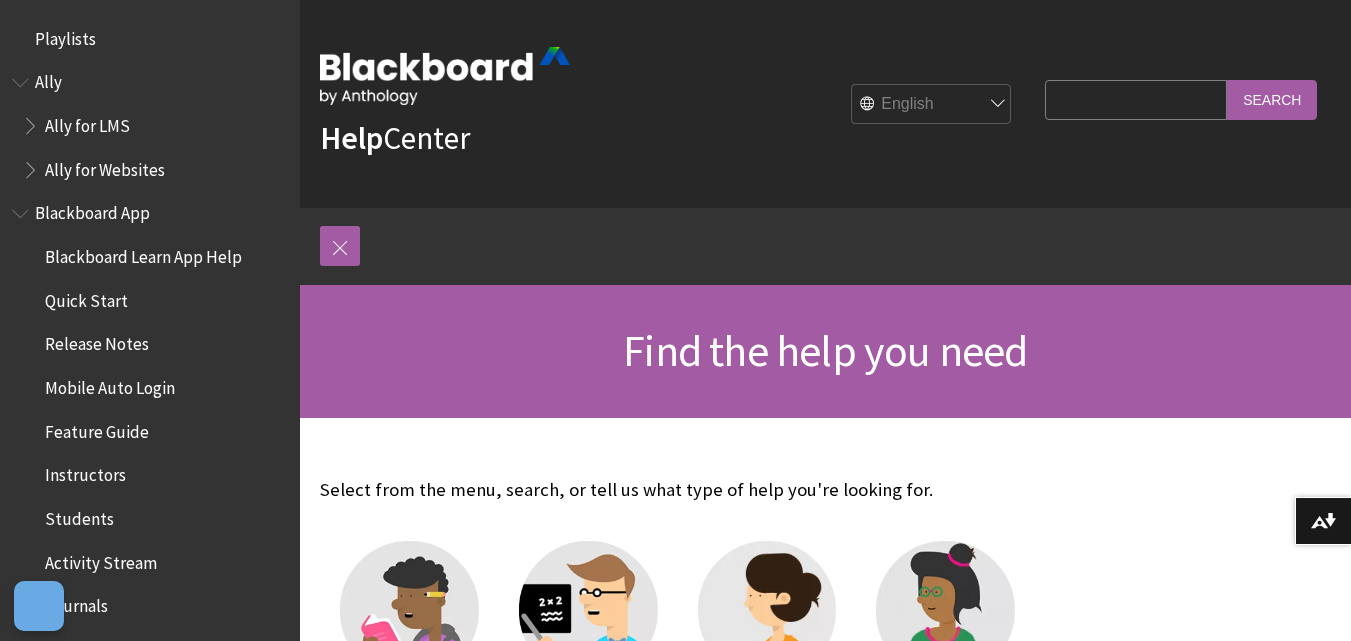 scroll, scrollTop: 0, scrollLeft: 0, axis: both 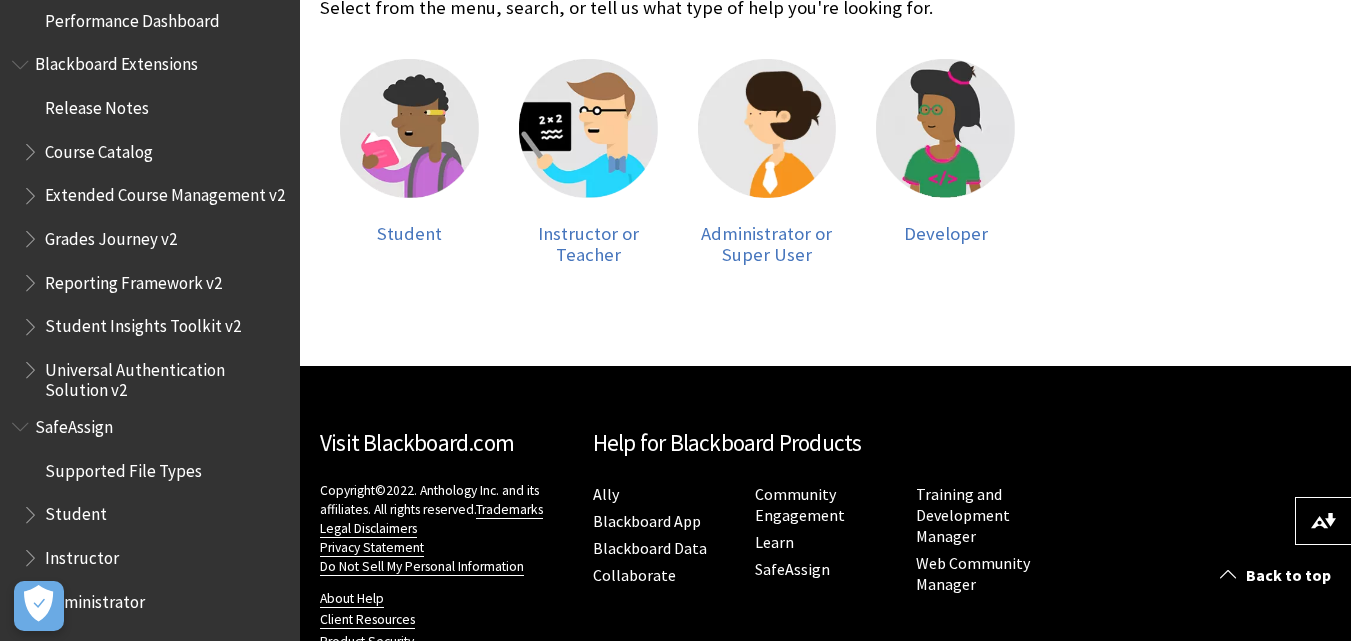 click on "Student" at bounding box center (76, 511) 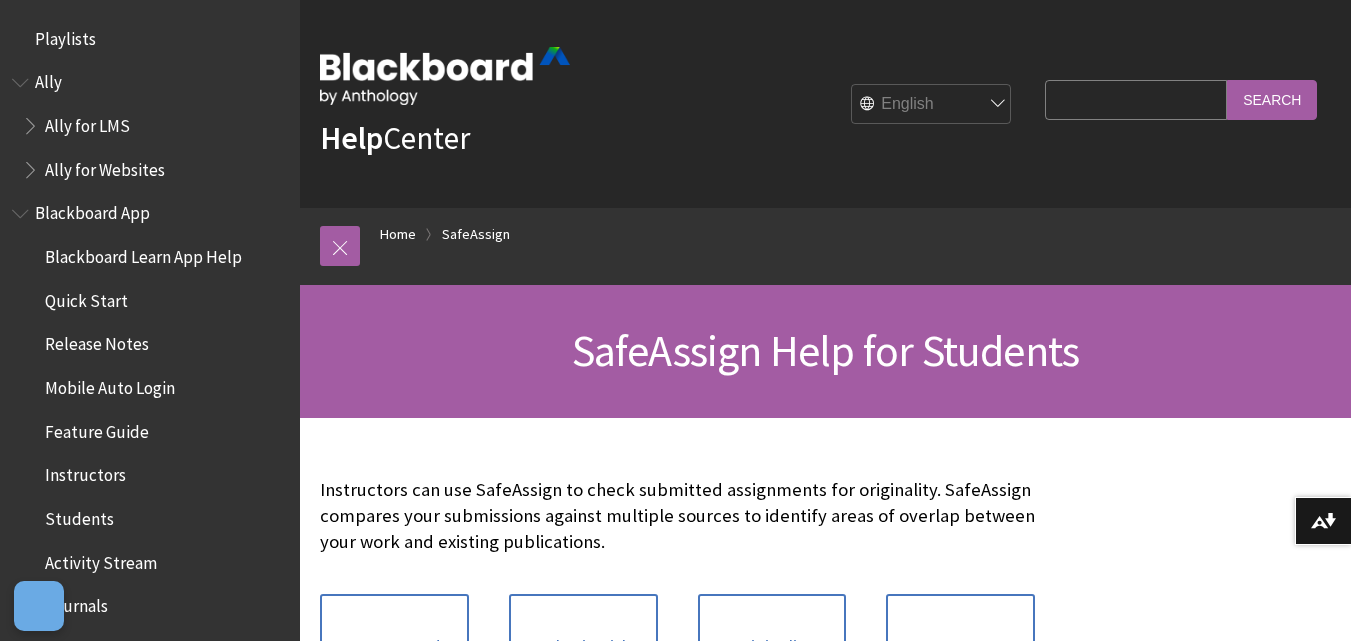 scroll, scrollTop: 0, scrollLeft: 0, axis: both 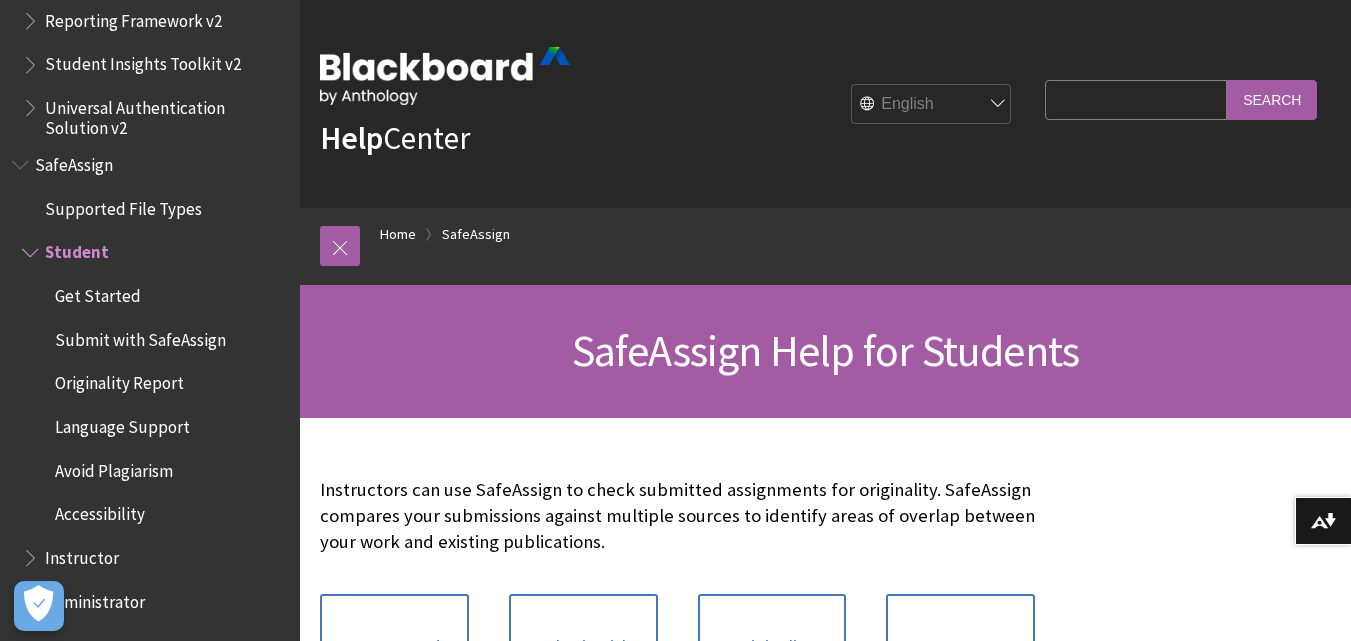 click on "Get Started" at bounding box center [98, 292] 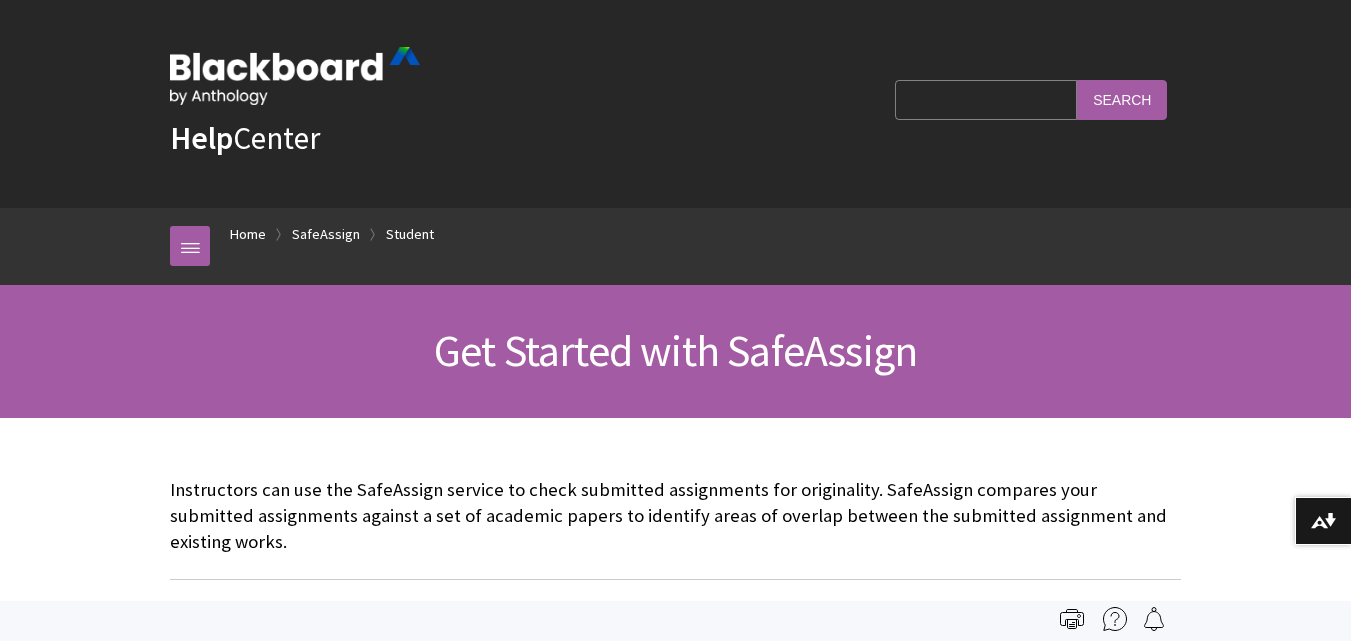 scroll, scrollTop: 262, scrollLeft: 0, axis: vertical 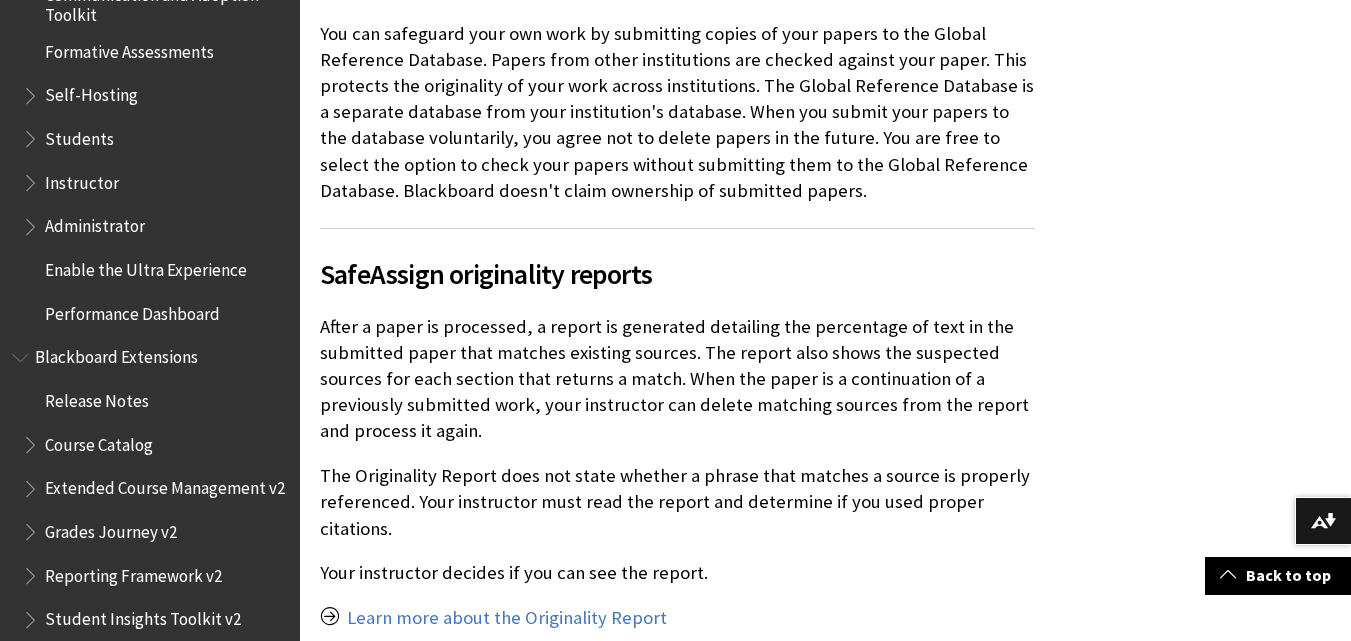 click on "Students" at bounding box center [79, 135] 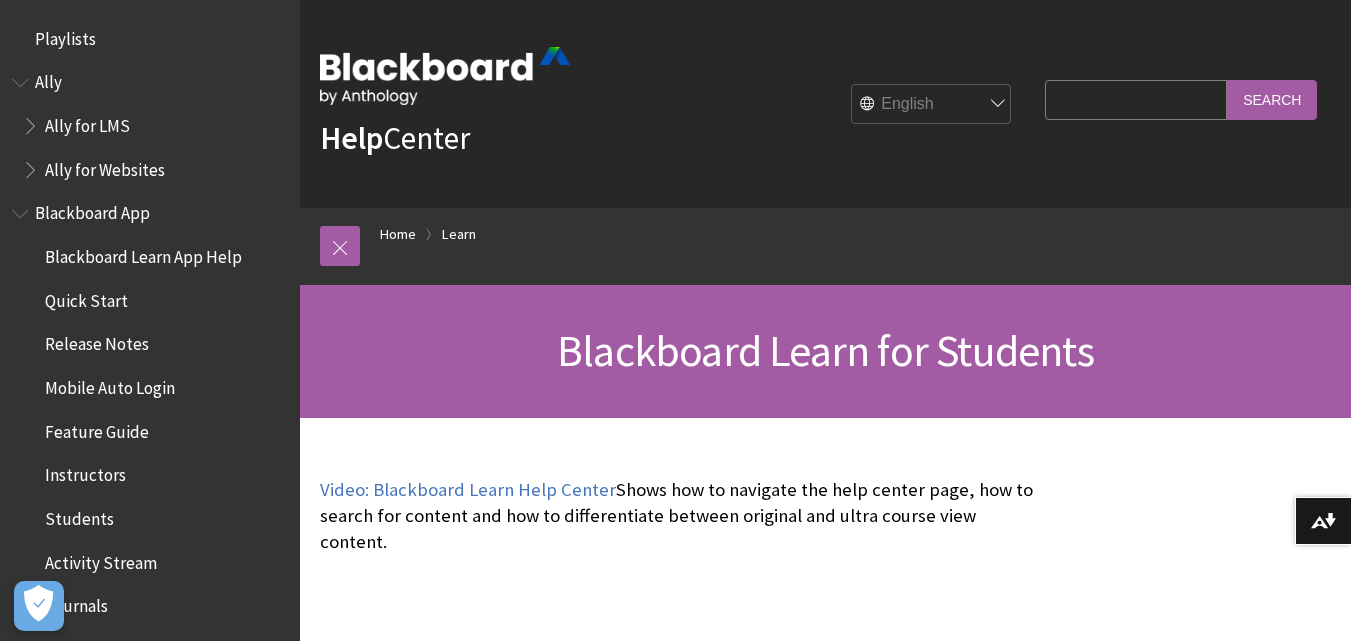 scroll, scrollTop: 0, scrollLeft: 0, axis: both 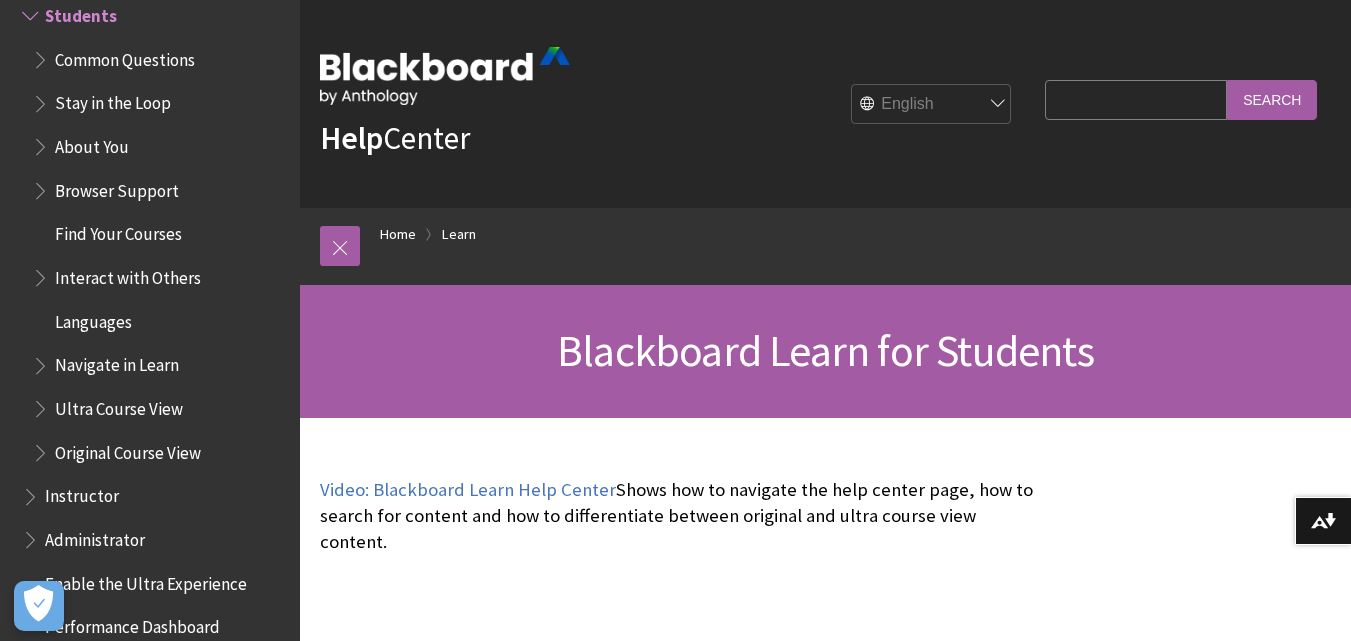 click on "Browser Support" at bounding box center (117, 187) 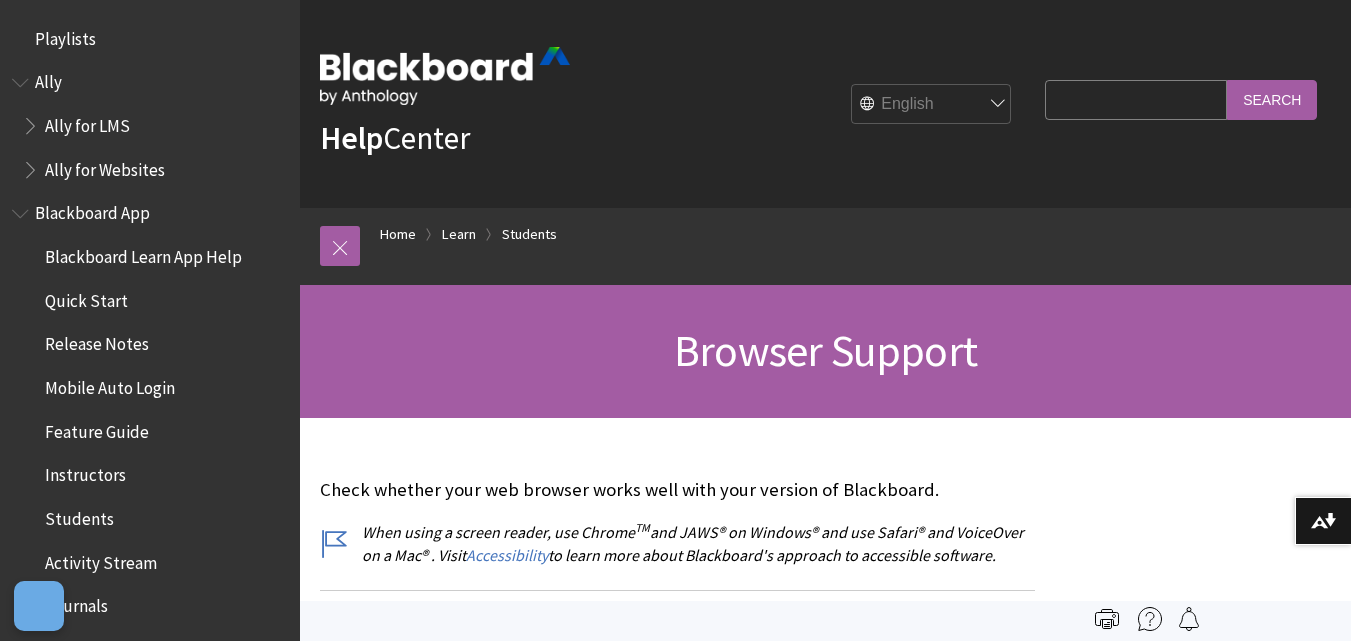 scroll, scrollTop: 0, scrollLeft: 0, axis: both 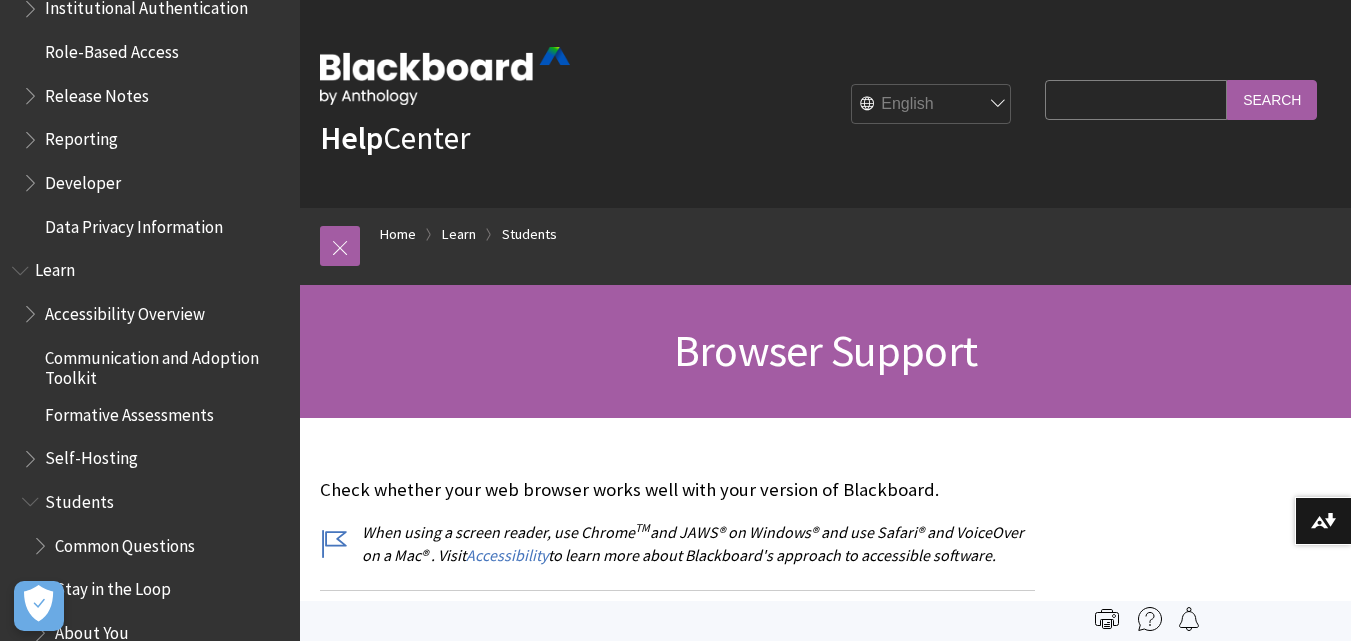 click on "Learn" at bounding box center (55, 267) 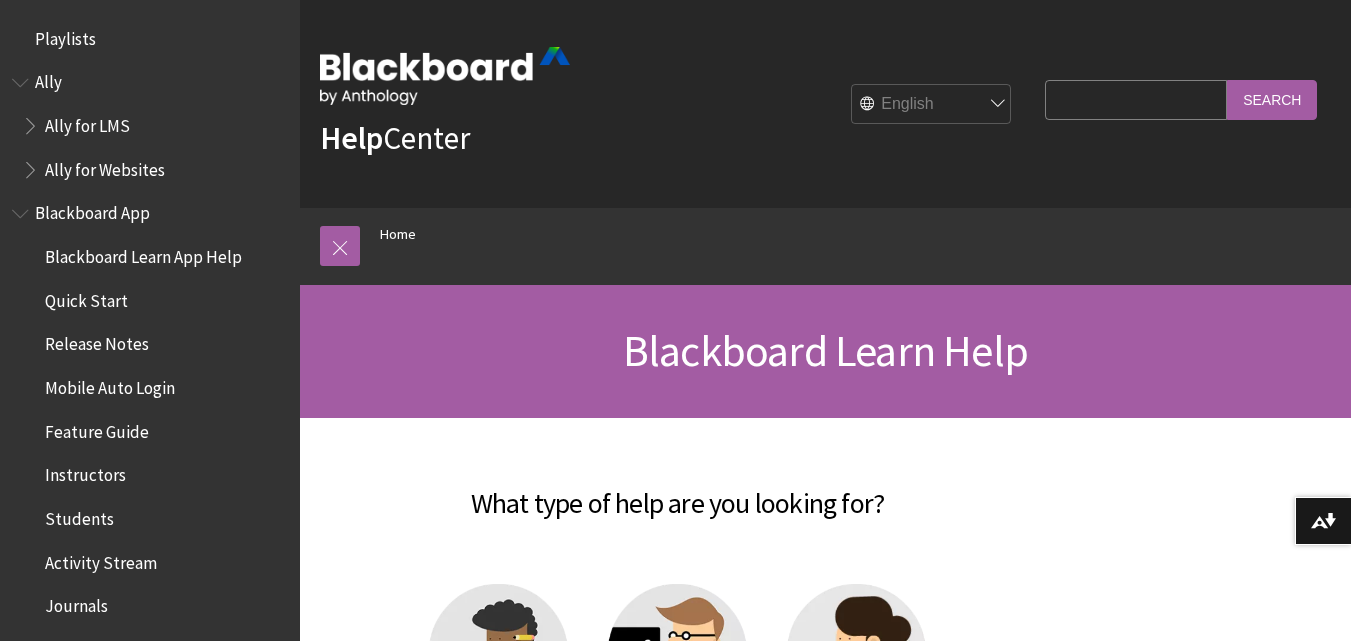 scroll, scrollTop: 0, scrollLeft: 0, axis: both 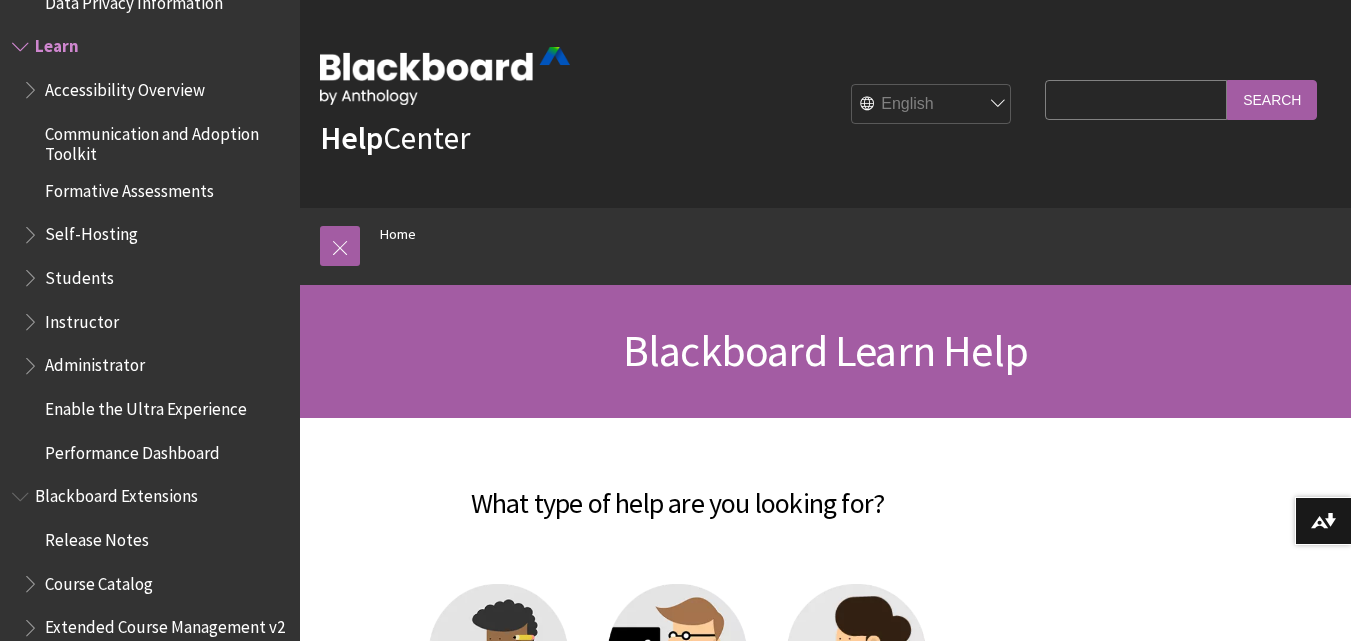 click on "Administrator" at bounding box center [95, 362] 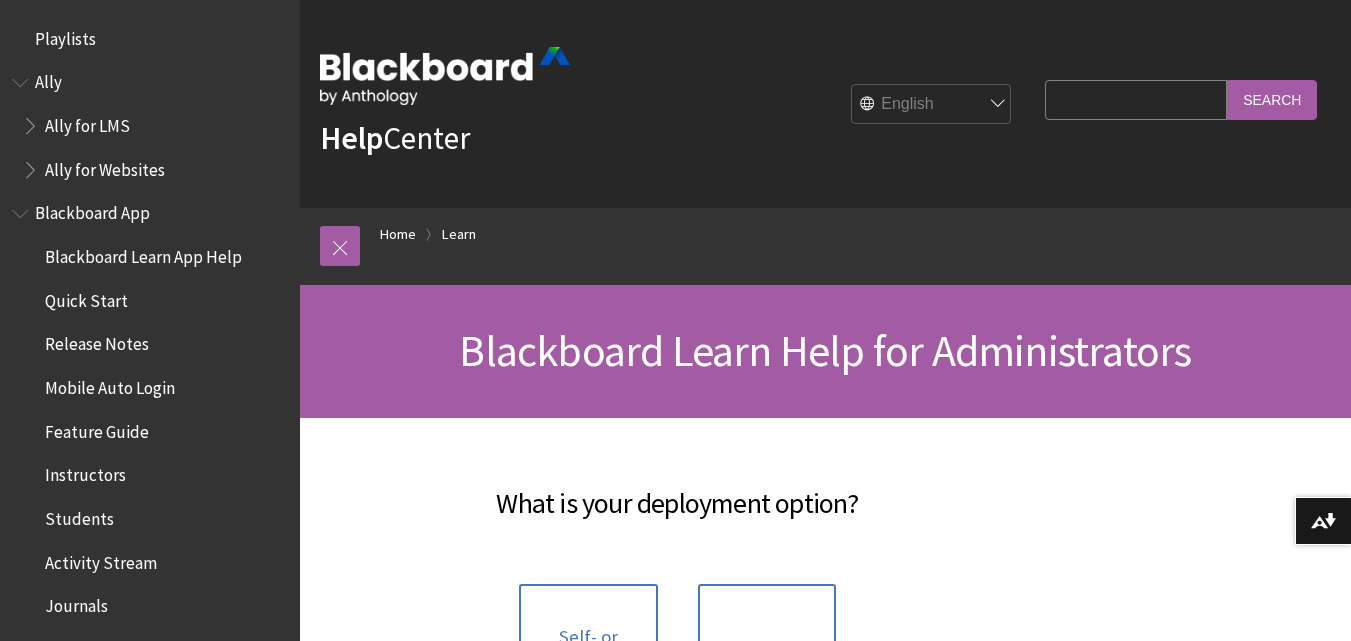 scroll, scrollTop: 0, scrollLeft: 0, axis: both 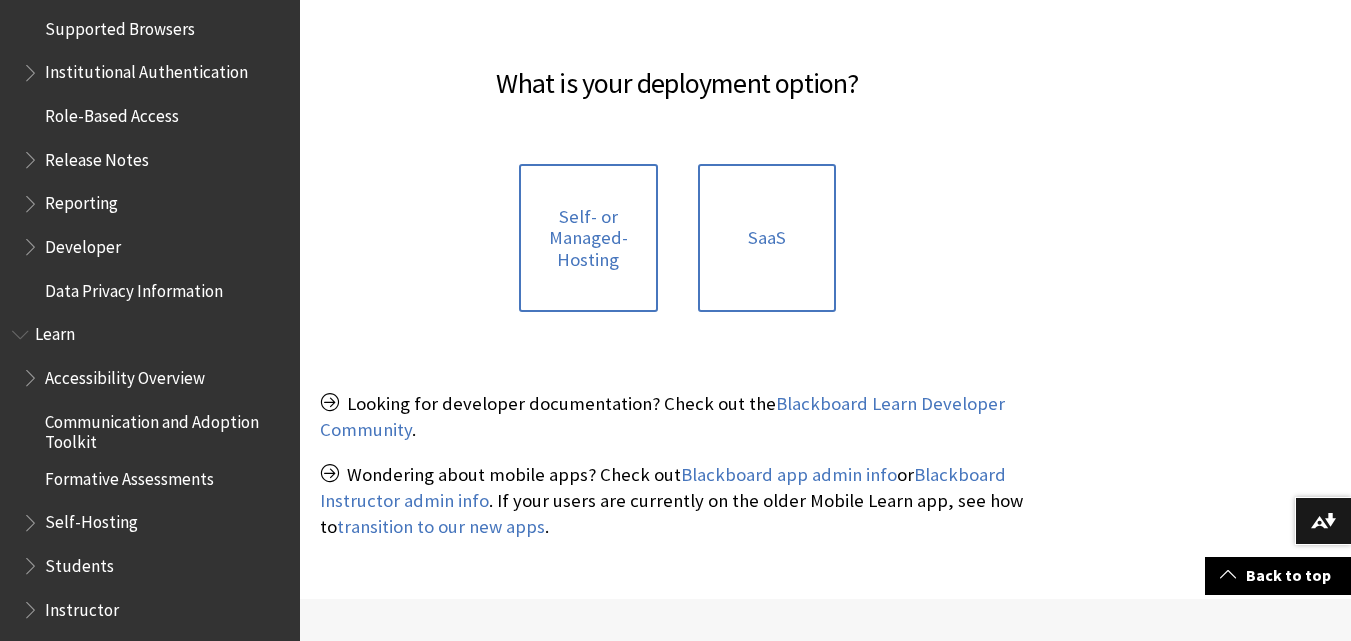 click on "Institutional Authentication" at bounding box center (146, 69) 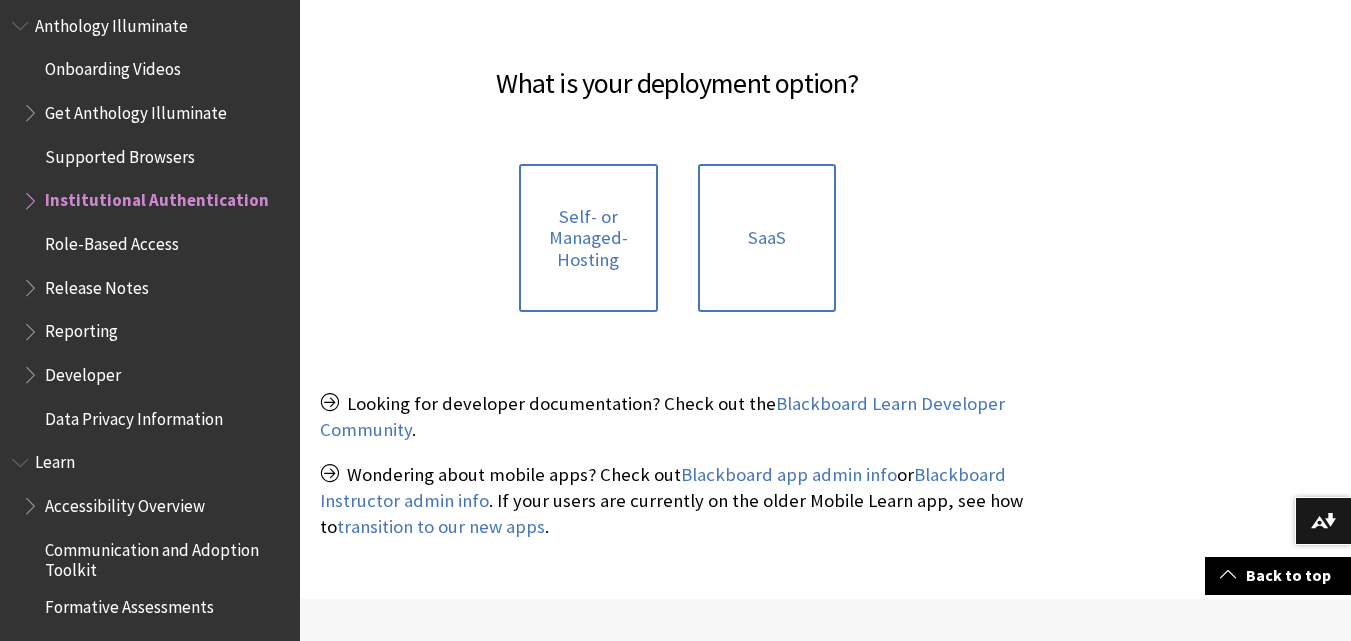 scroll, scrollTop: 1190, scrollLeft: 0, axis: vertical 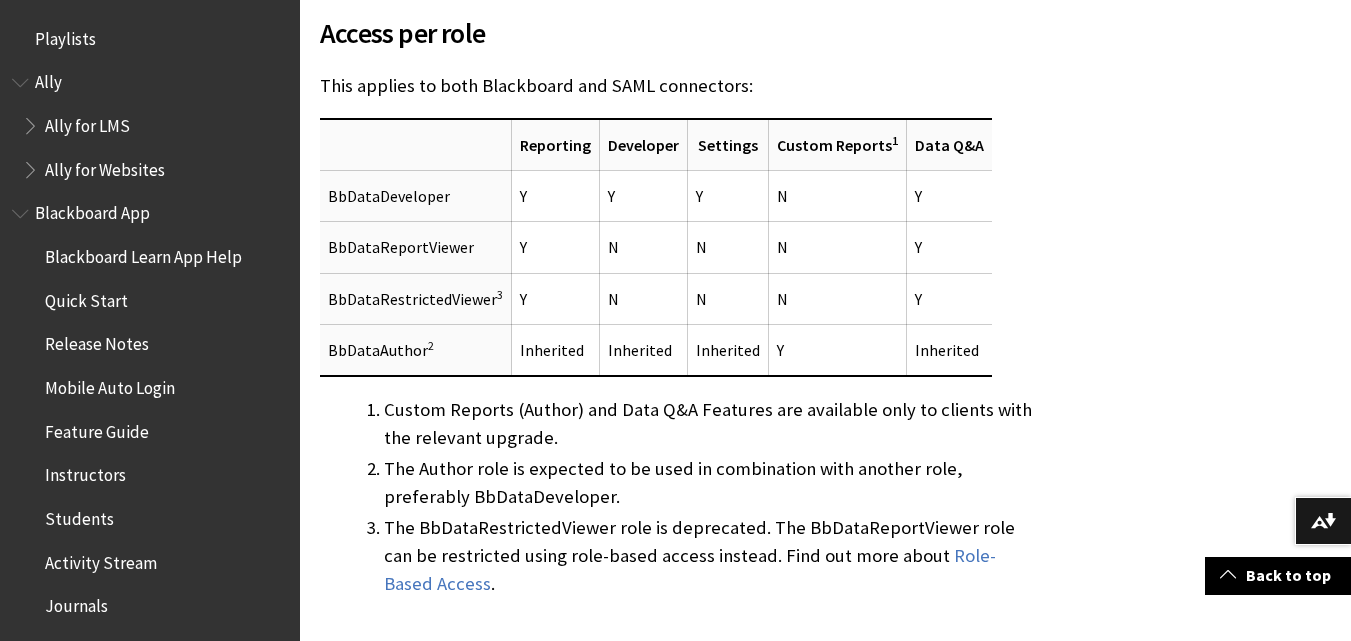 click on "Playlists" at bounding box center (150, 39) 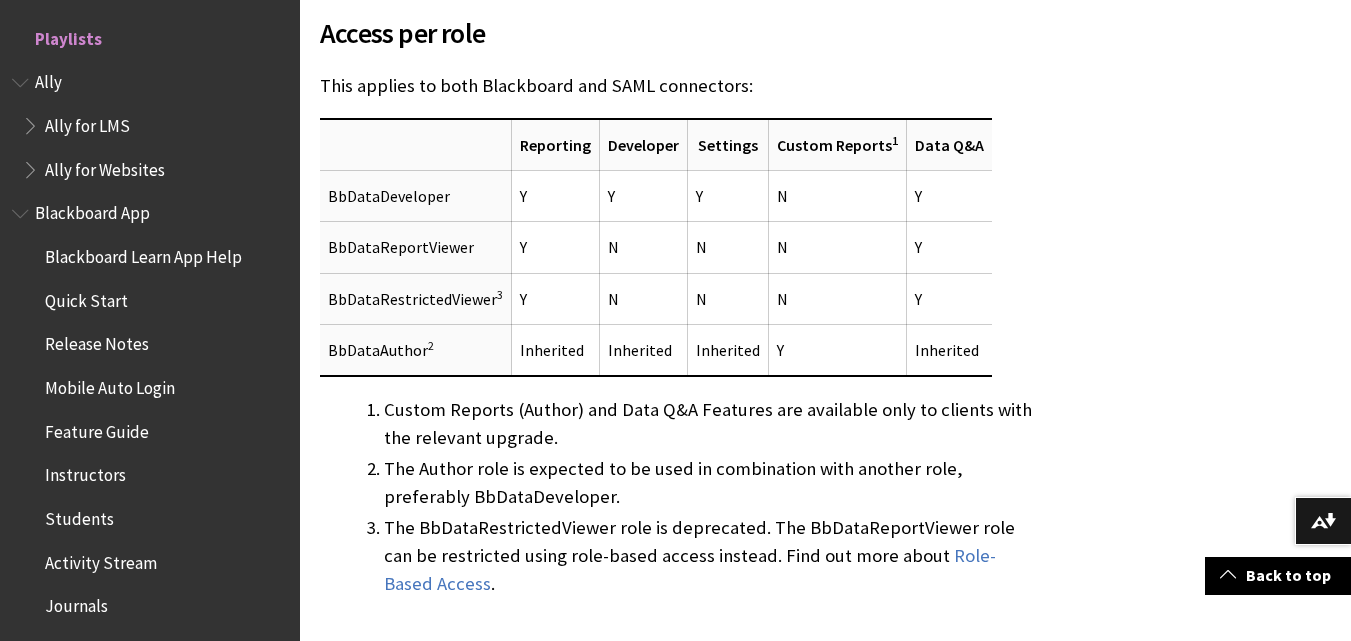click on "Playlists" at bounding box center [150, 39] 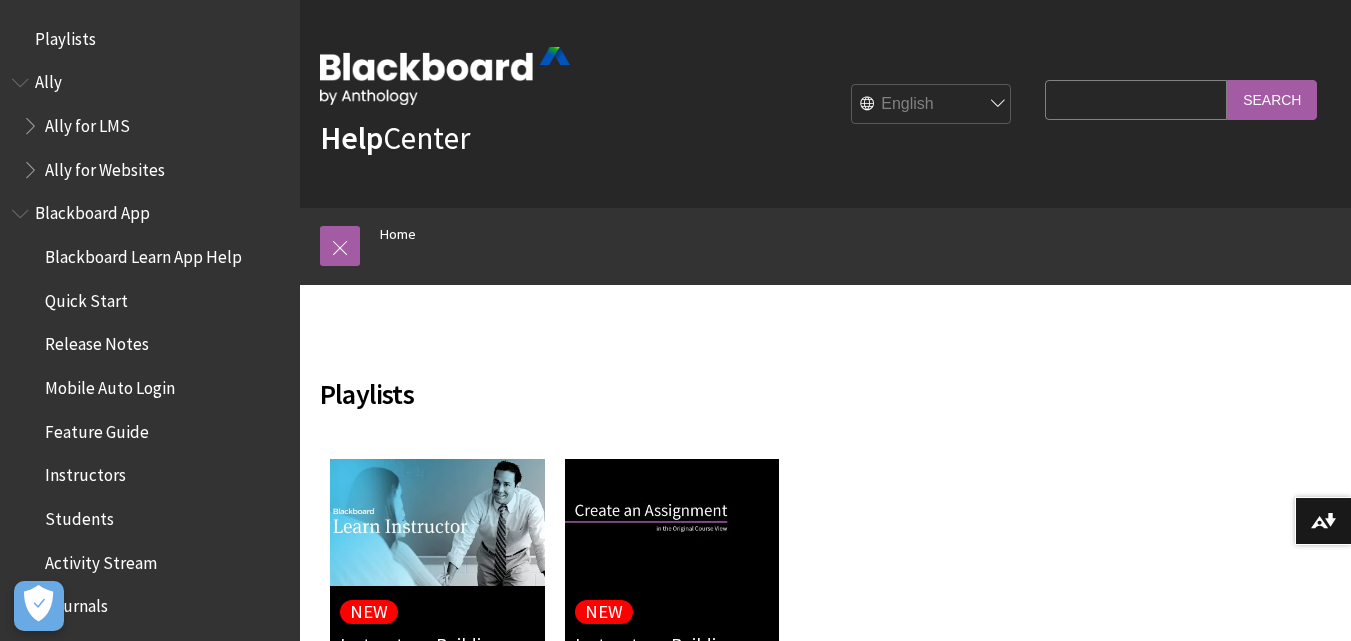 scroll, scrollTop: 0, scrollLeft: 0, axis: both 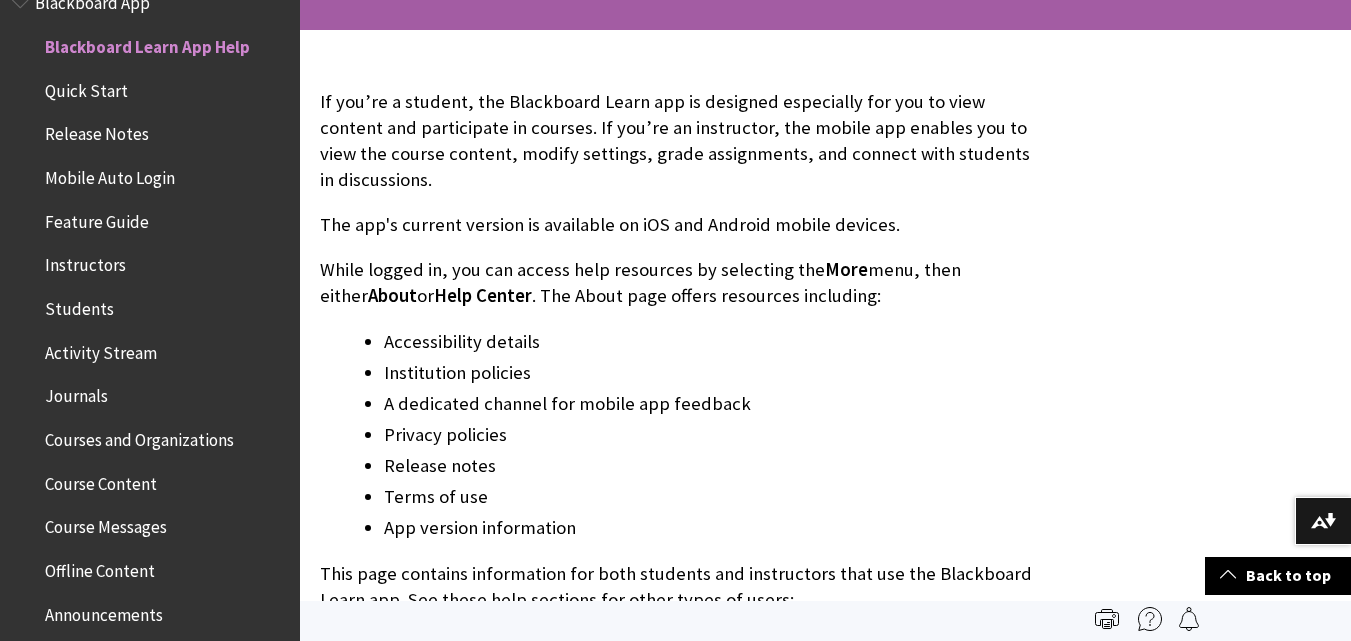 click on "Quick Start" at bounding box center (86, 87) 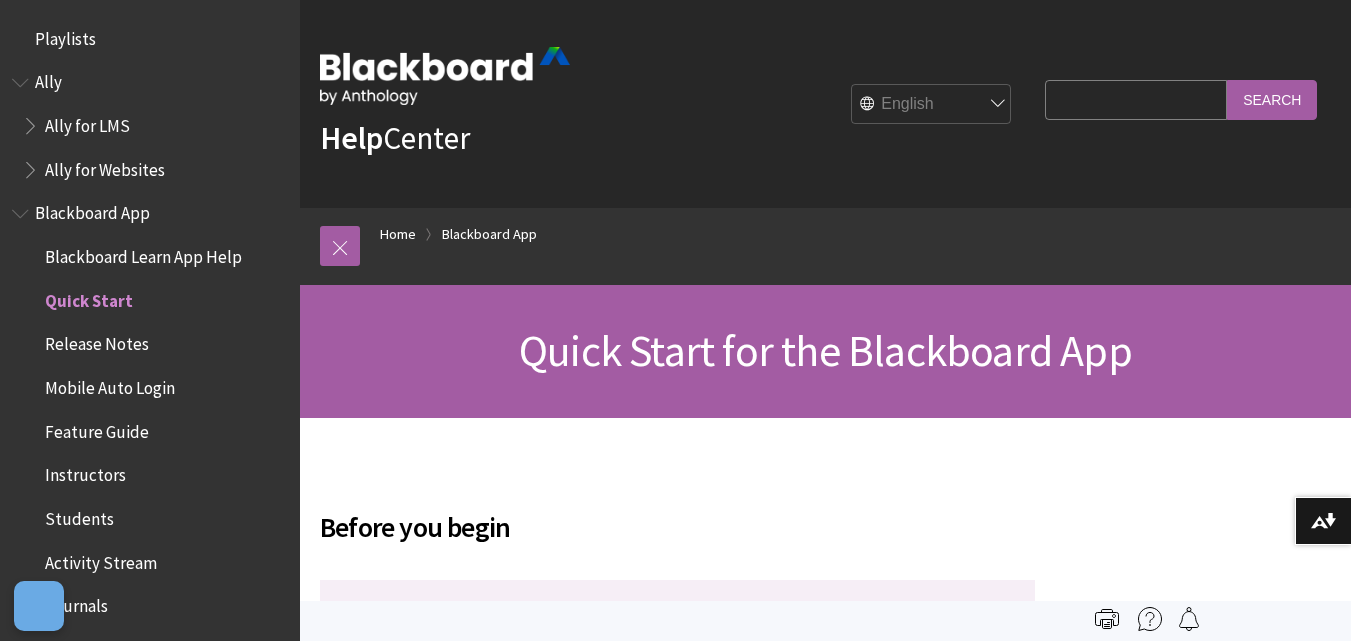 scroll, scrollTop: 0, scrollLeft: 0, axis: both 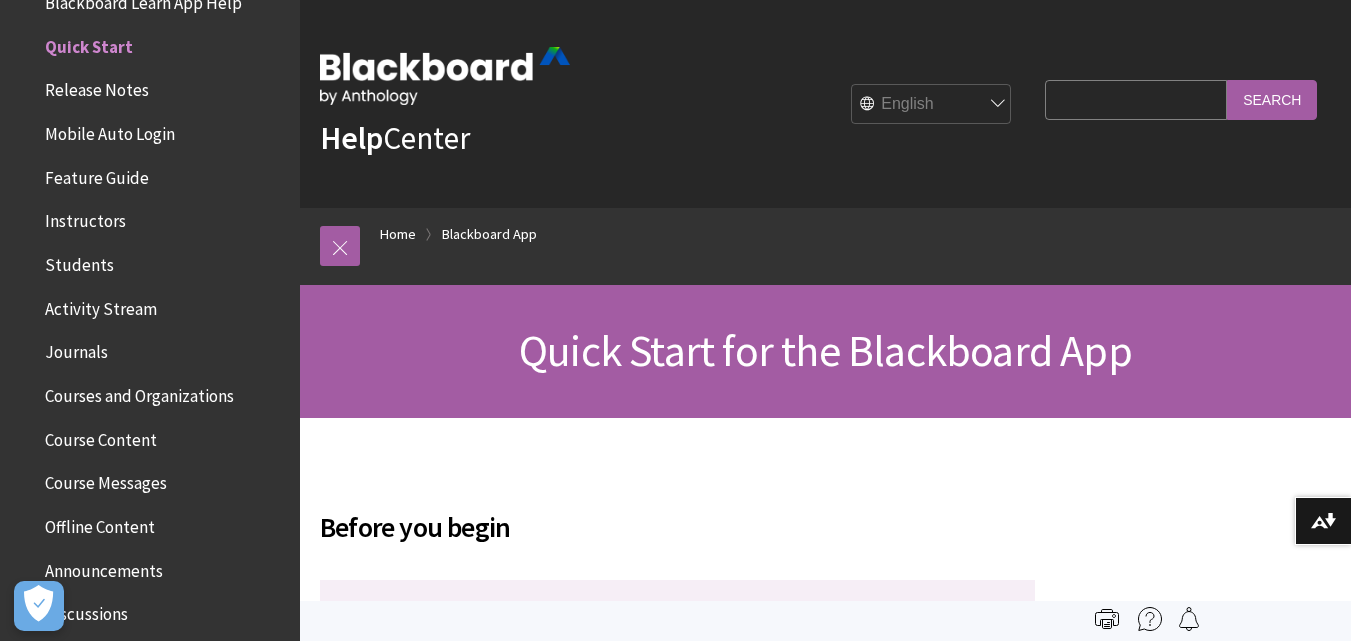 click on "Students" at bounding box center (79, 261) 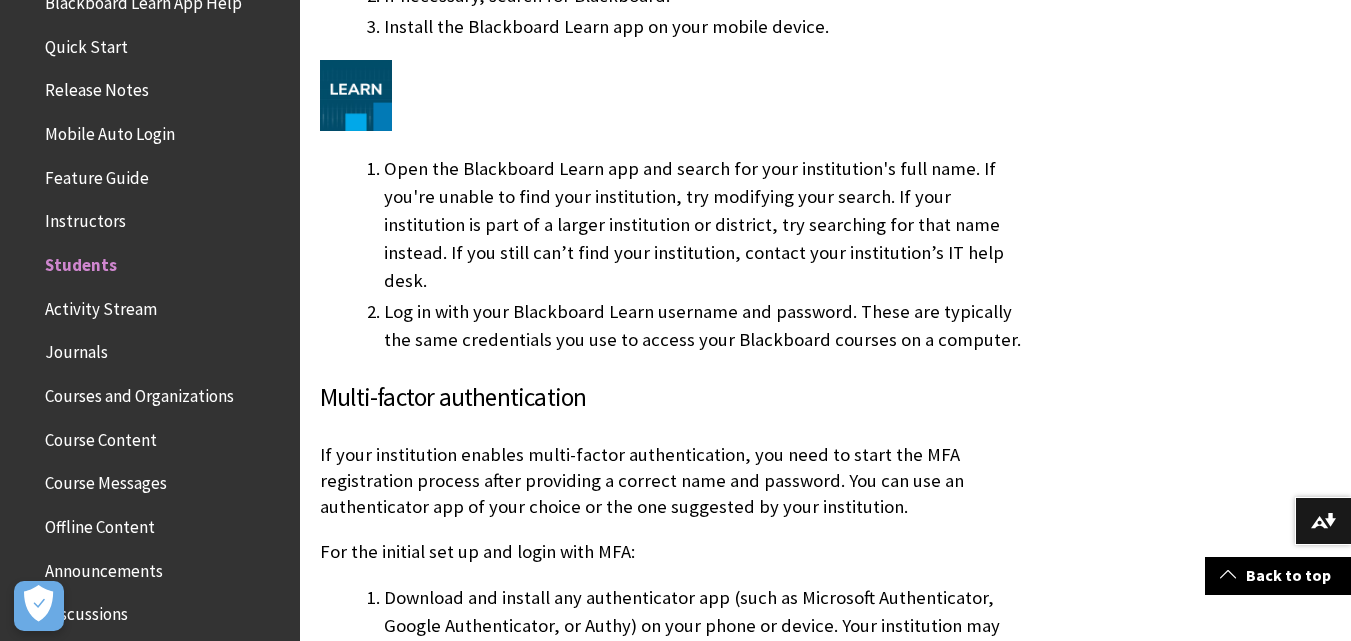 scroll, scrollTop: 2170, scrollLeft: 0, axis: vertical 